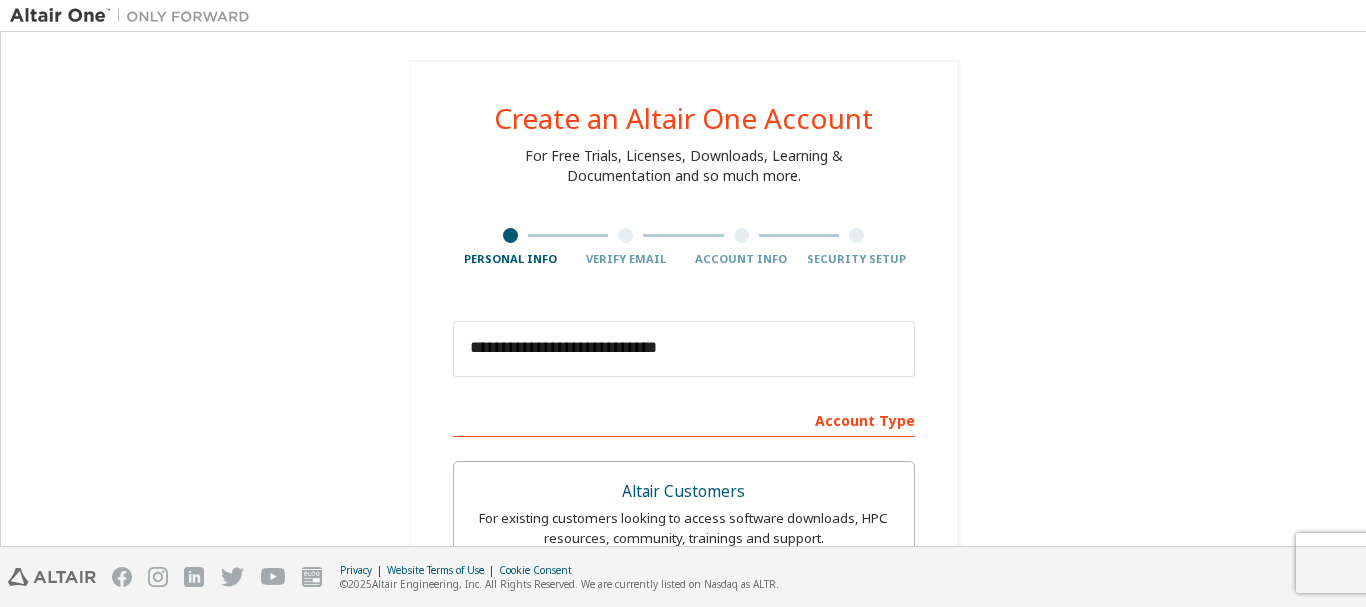 scroll, scrollTop: 0, scrollLeft: 0, axis: both 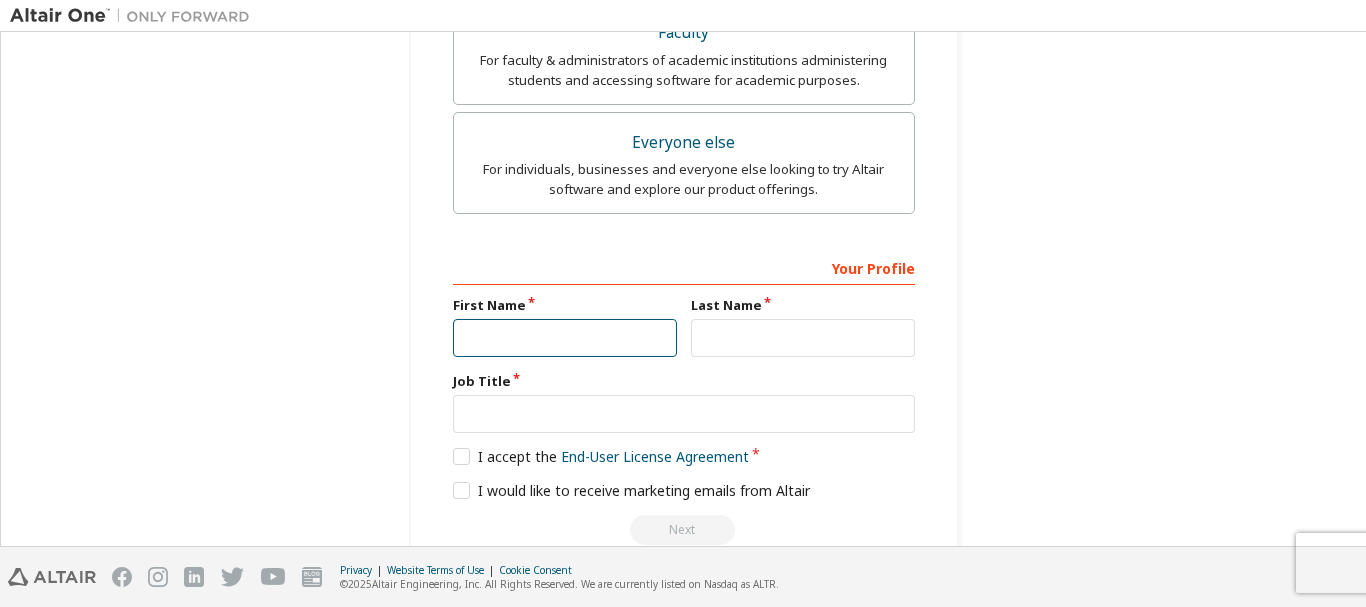 click at bounding box center (565, 338) 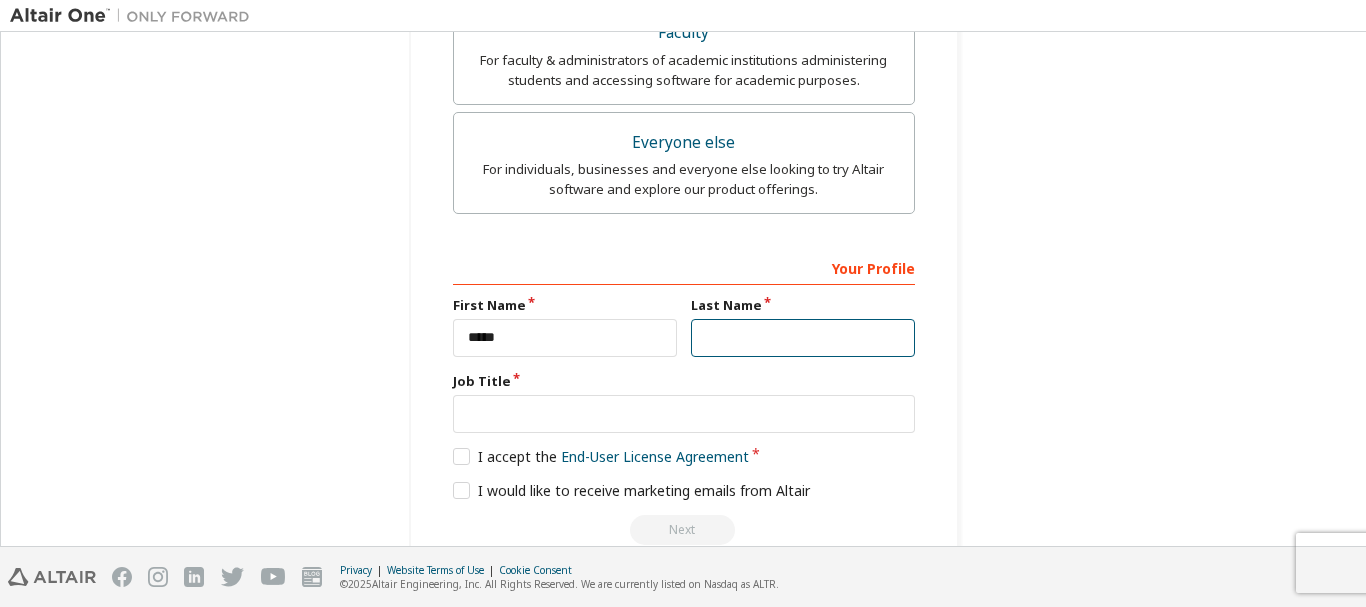 click at bounding box center [803, 338] 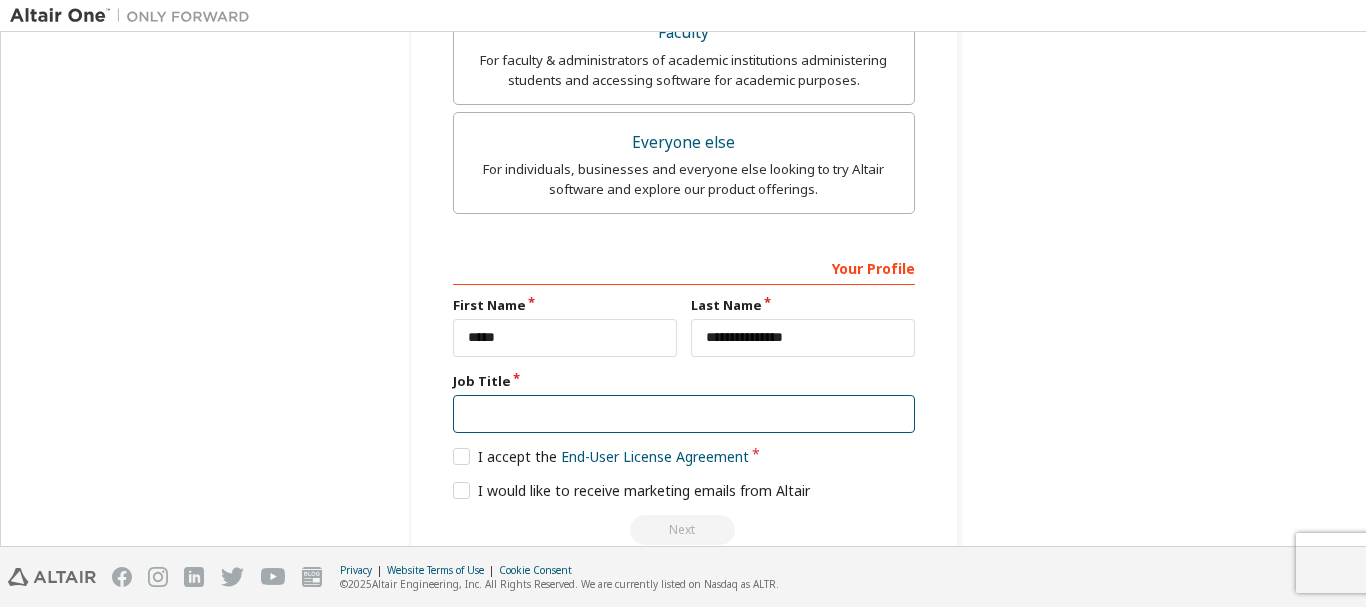 click at bounding box center (684, 414) 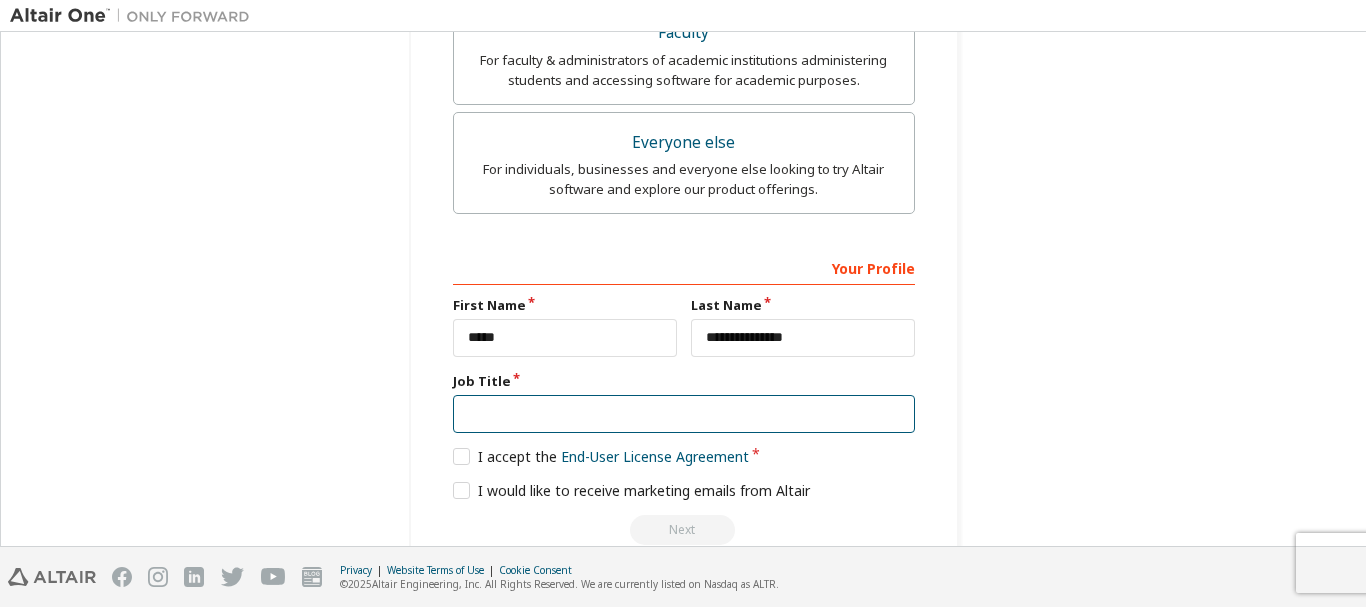 type on "********" 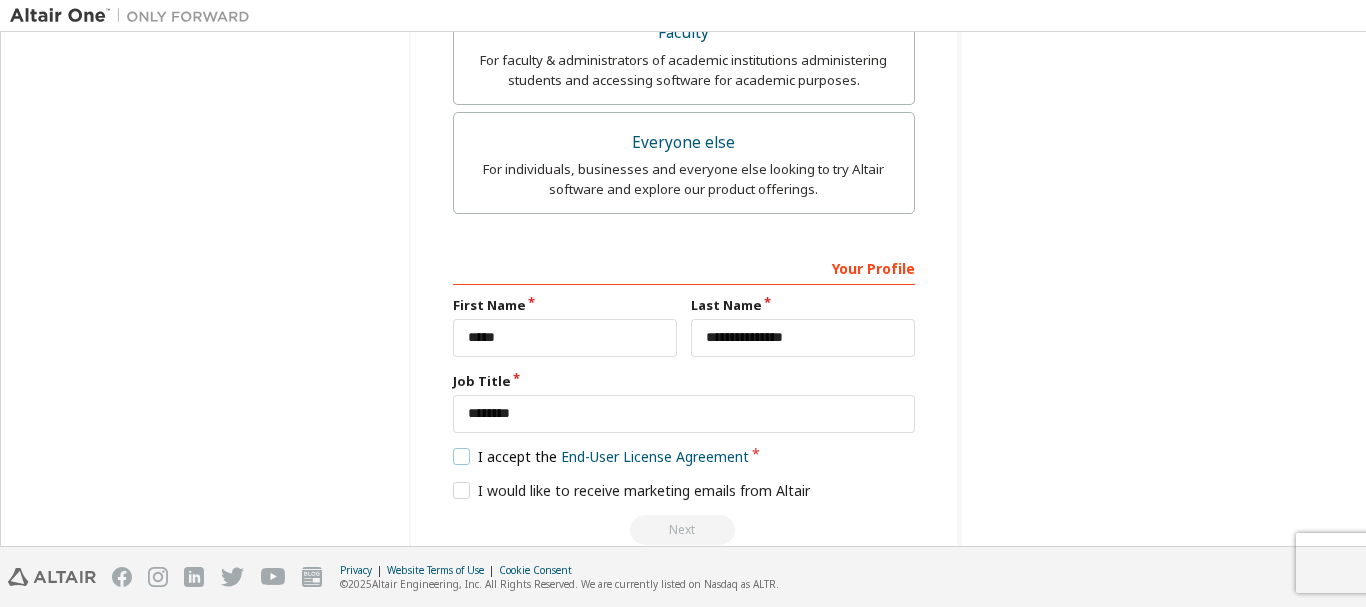 click on "I accept the    End-User License Agreement" at bounding box center (601, 456) 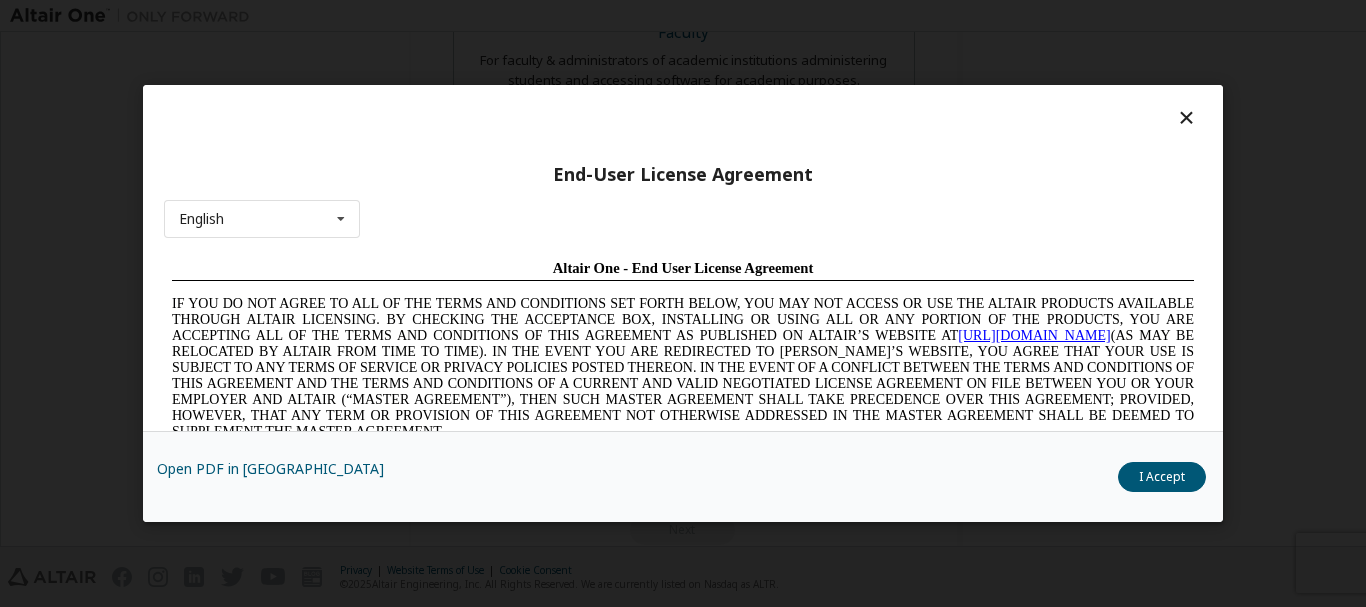 scroll, scrollTop: 0, scrollLeft: 0, axis: both 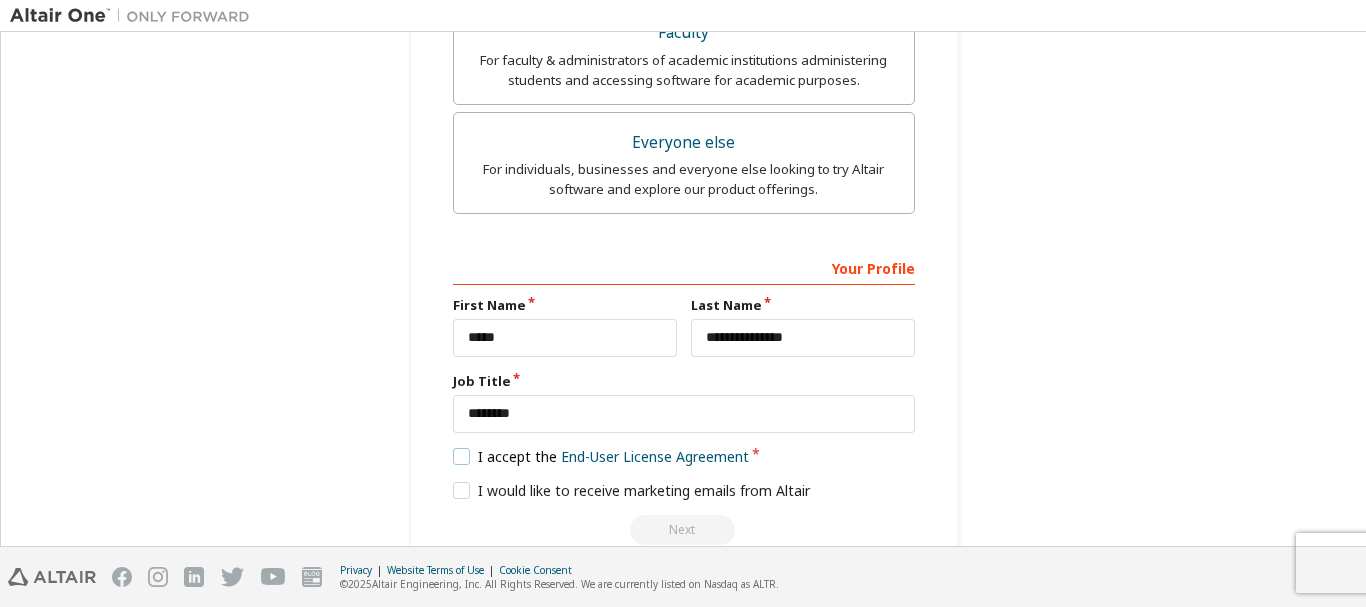 click on "I accept the    End-User License Agreement" at bounding box center [601, 456] 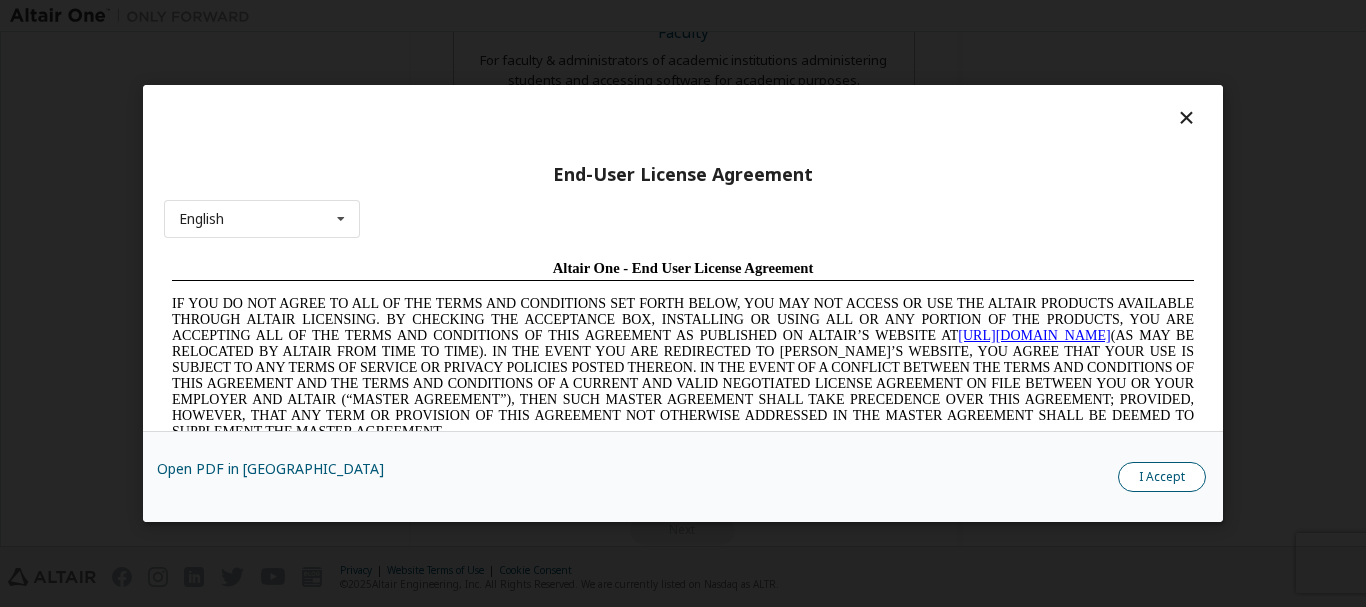 scroll, scrollTop: 0, scrollLeft: 0, axis: both 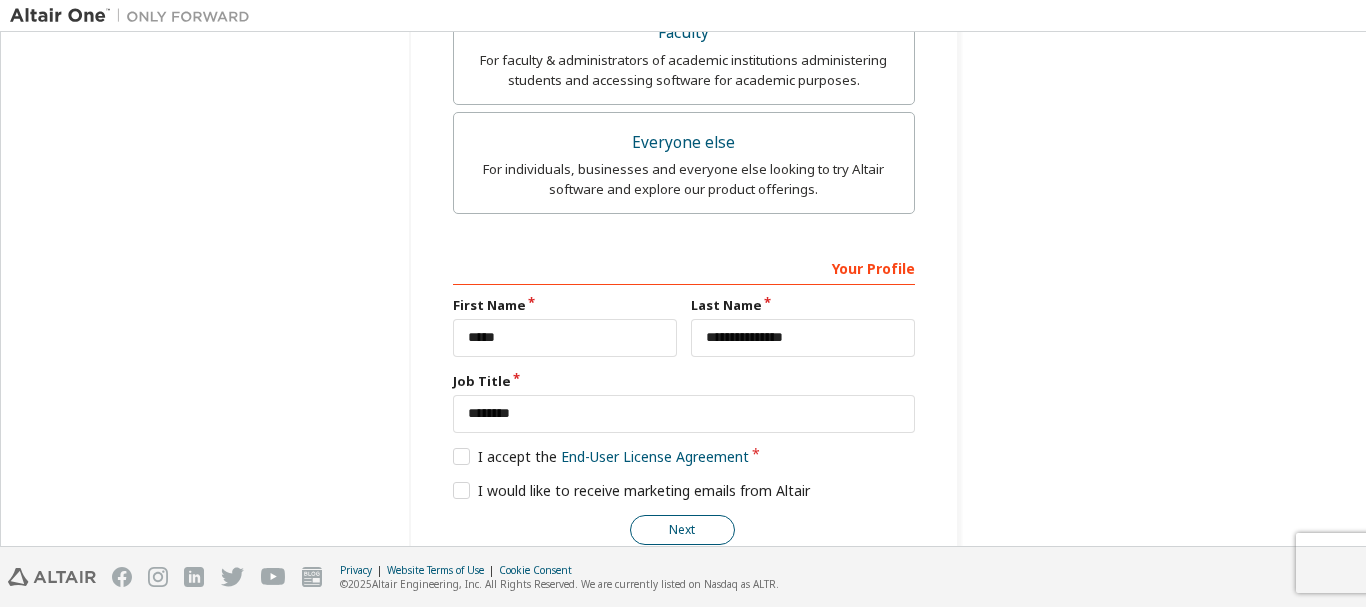 click on "Next" at bounding box center [682, 530] 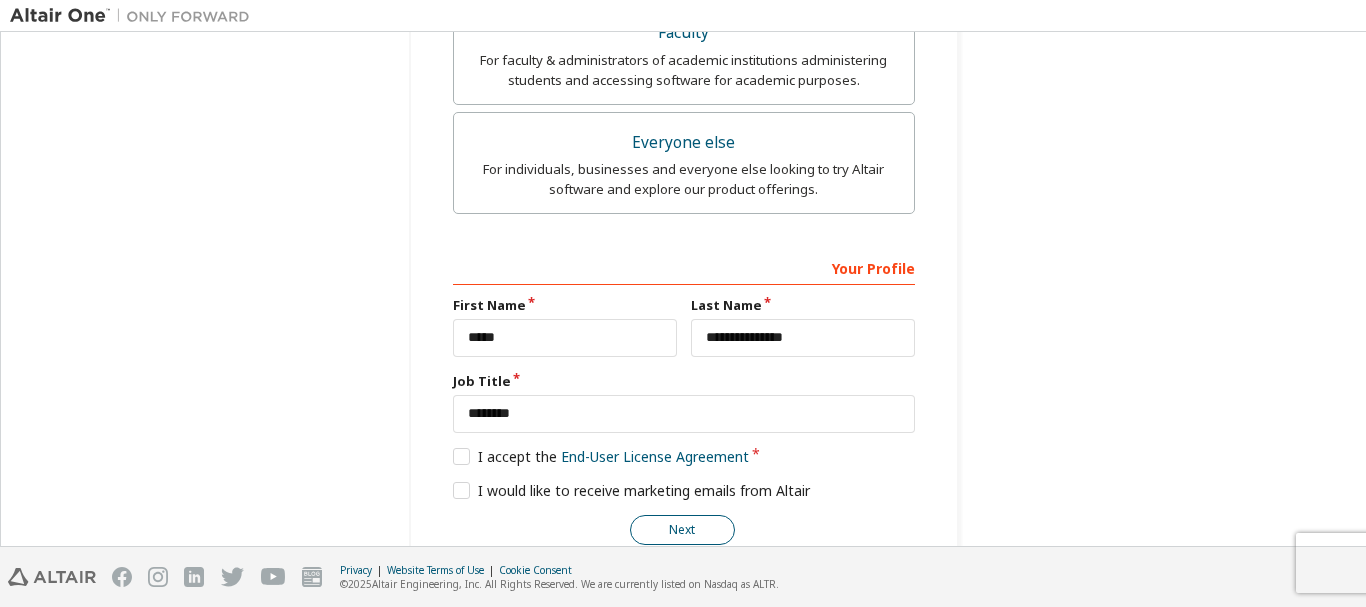 click on "Next" at bounding box center (682, 530) 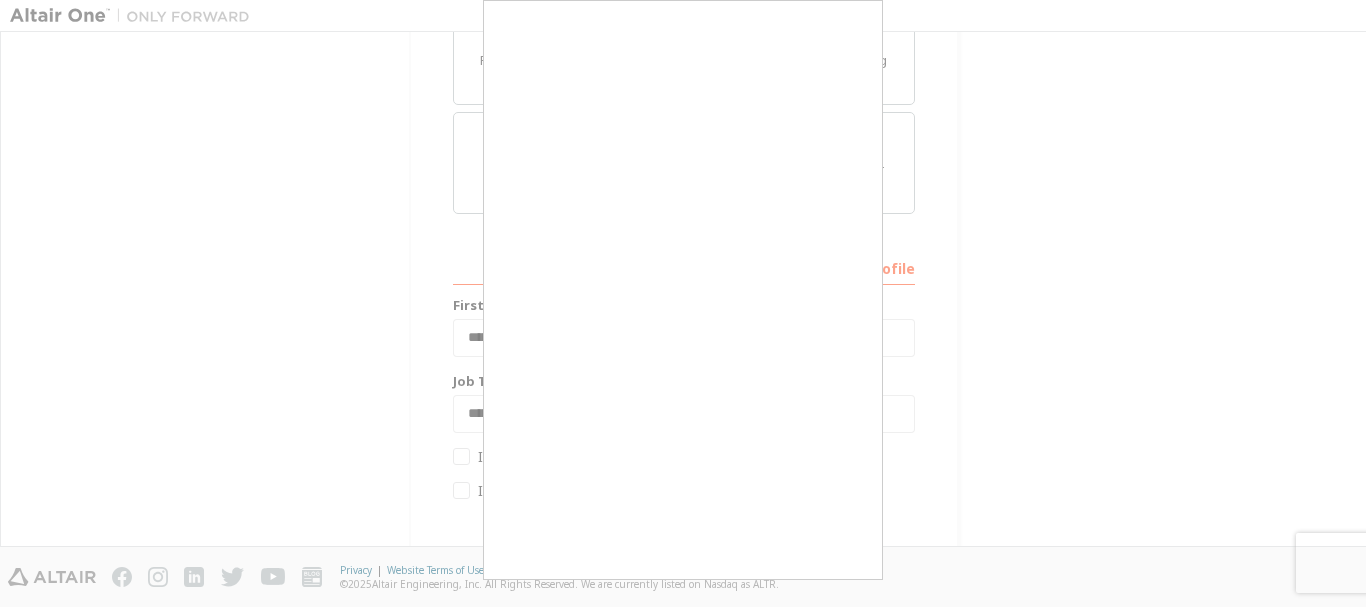 scroll, scrollTop: 4, scrollLeft: 0, axis: vertical 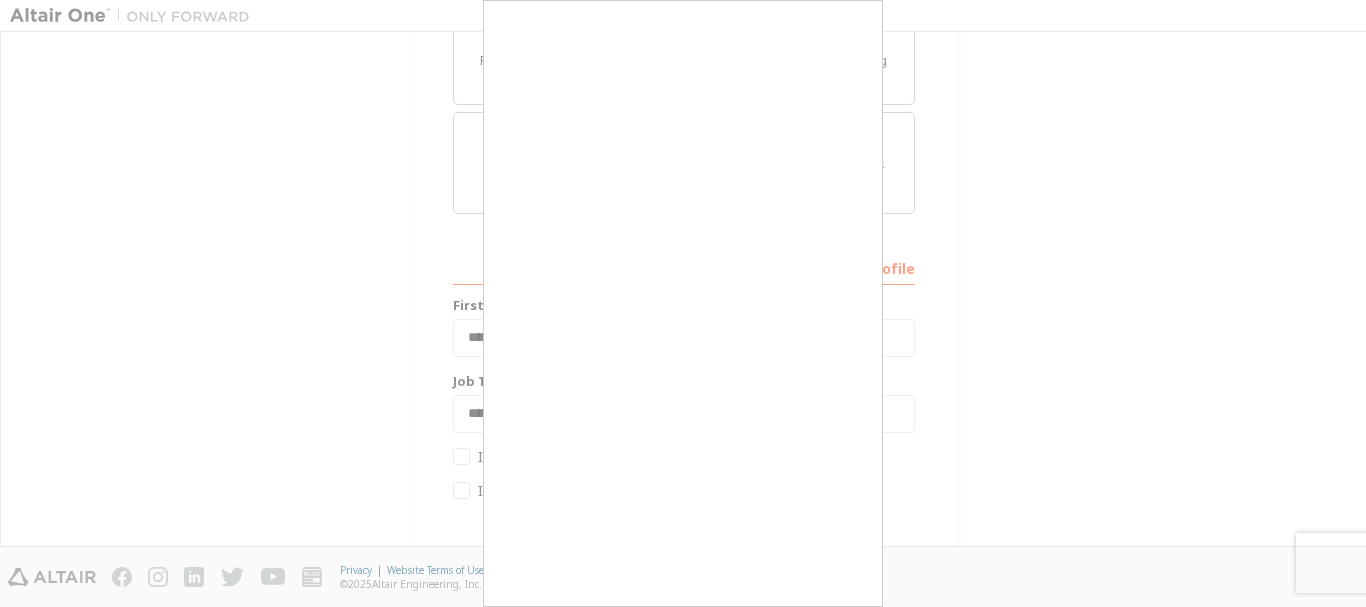 click at bounding box center [683, 303] 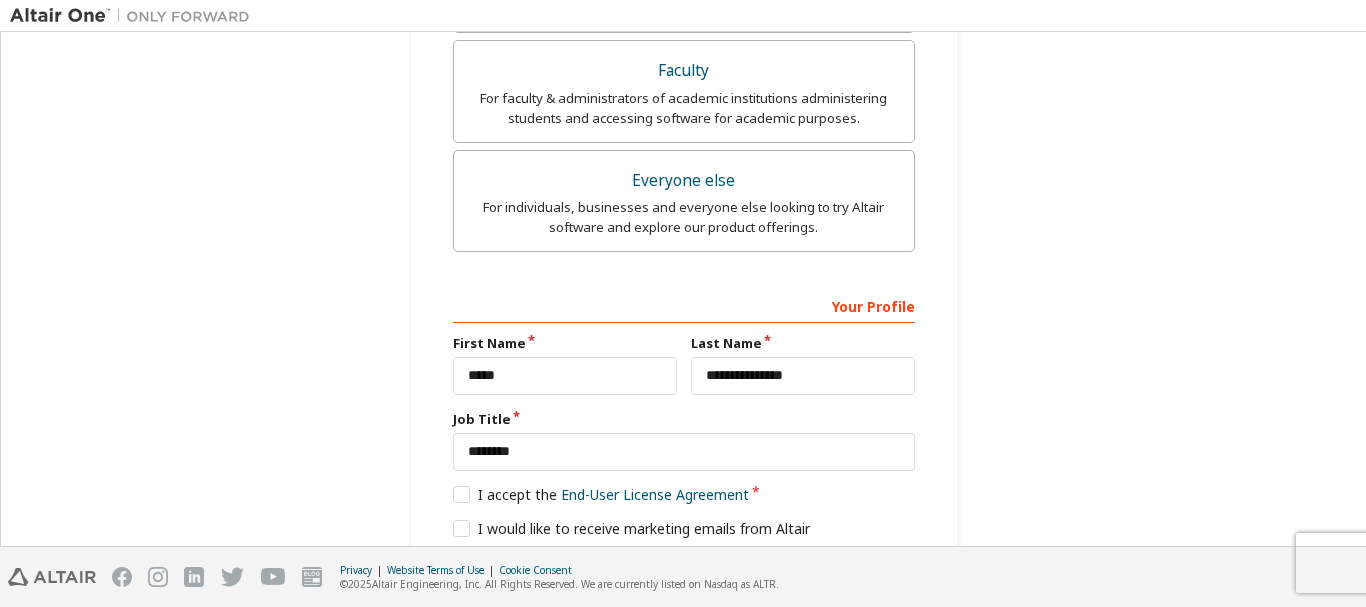 scroll, scrollTop: 720, scrollLeft: 0, axis: vertical 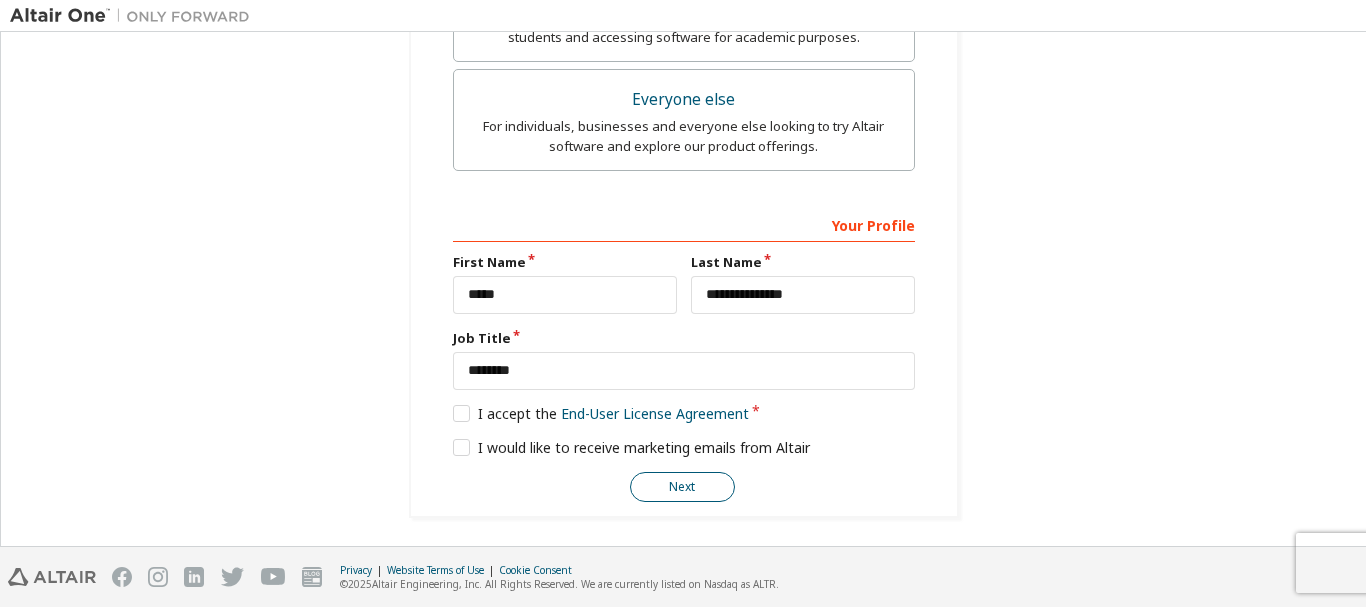 click on "Next" at bounding box center (682, 487) 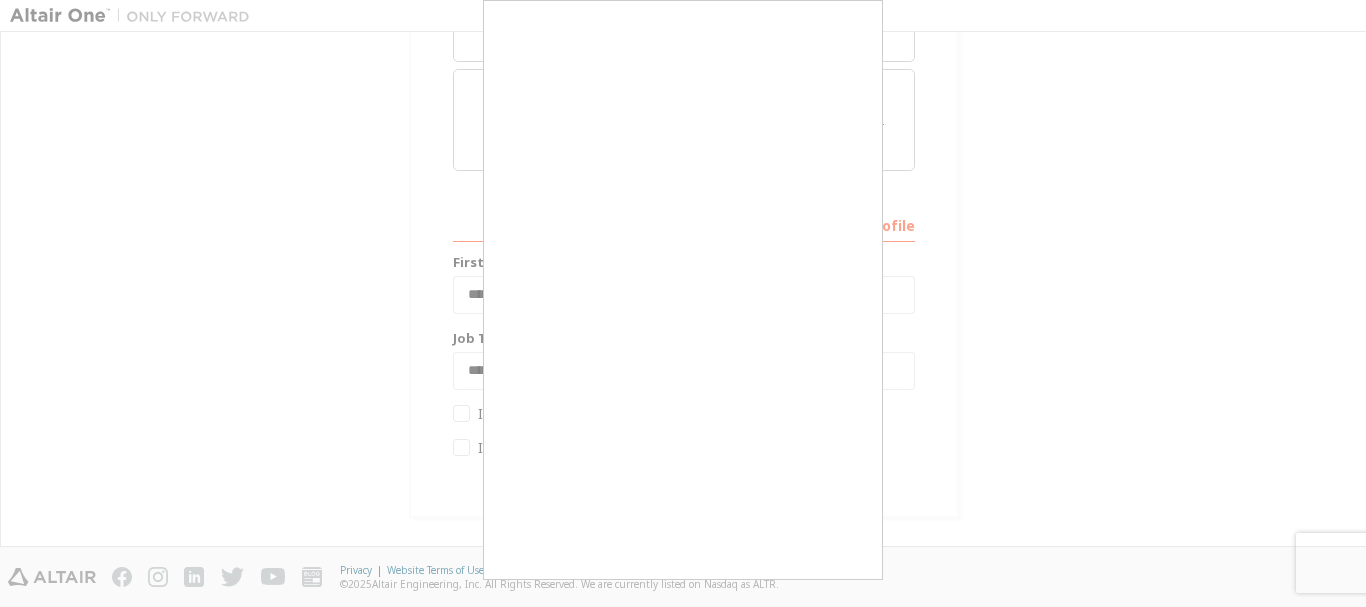 click at bounding box center [683, 303] 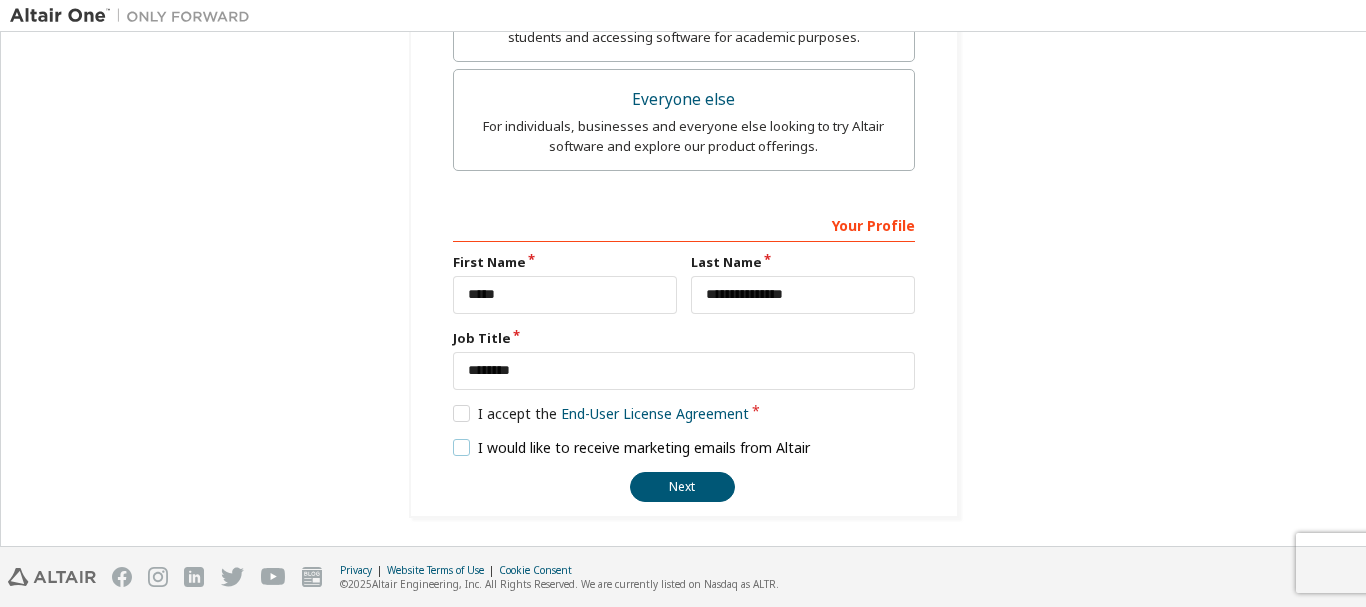 click on "I would like to receive marketing emails from Altair" at bounding box center (632, 447) 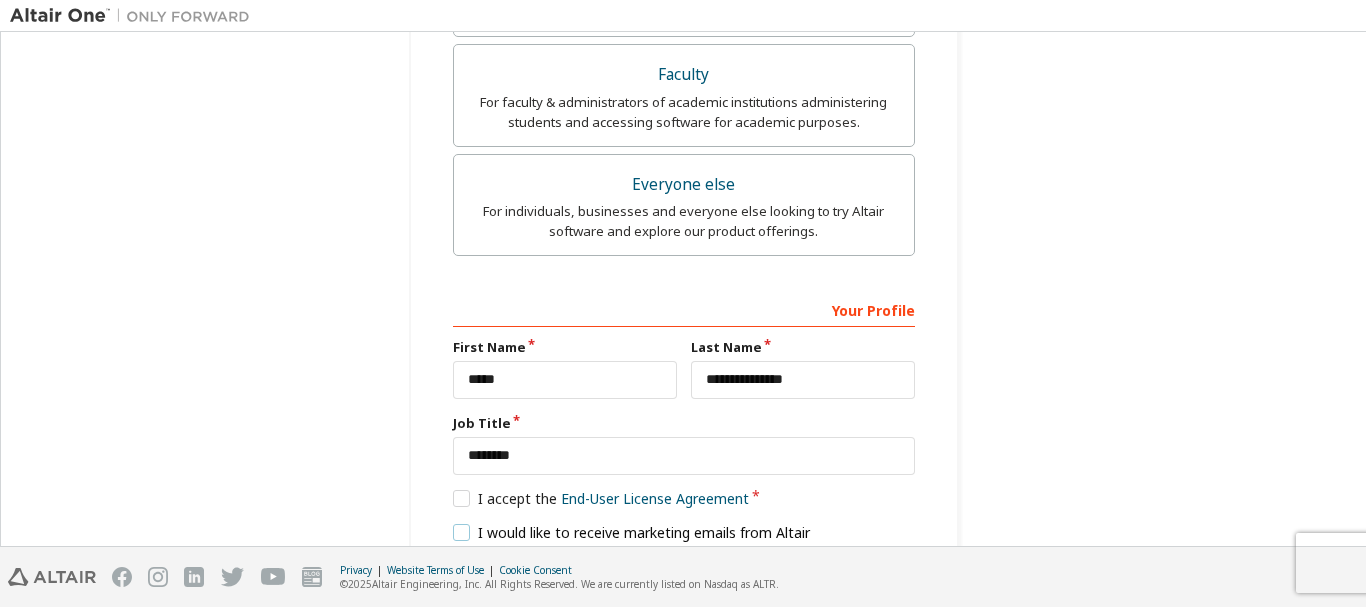 scroll, scrollTop: 720, scrollLeft: 0, axis: vertical 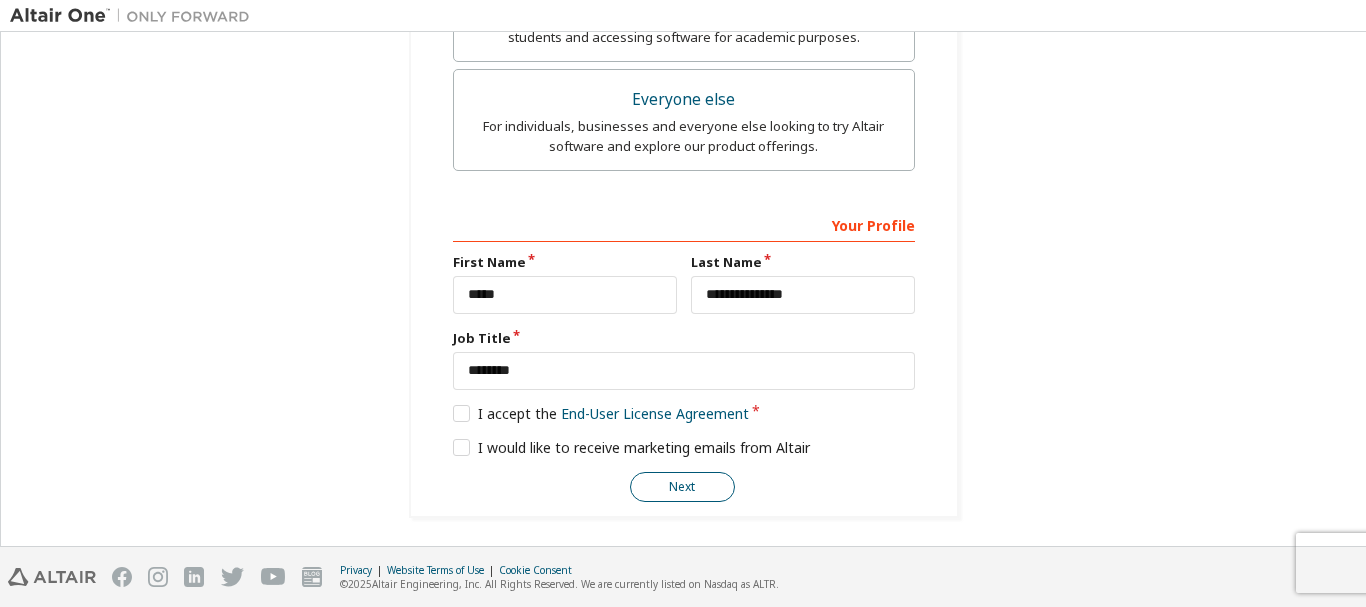 click on "Next" at bounding box center [682, 487] 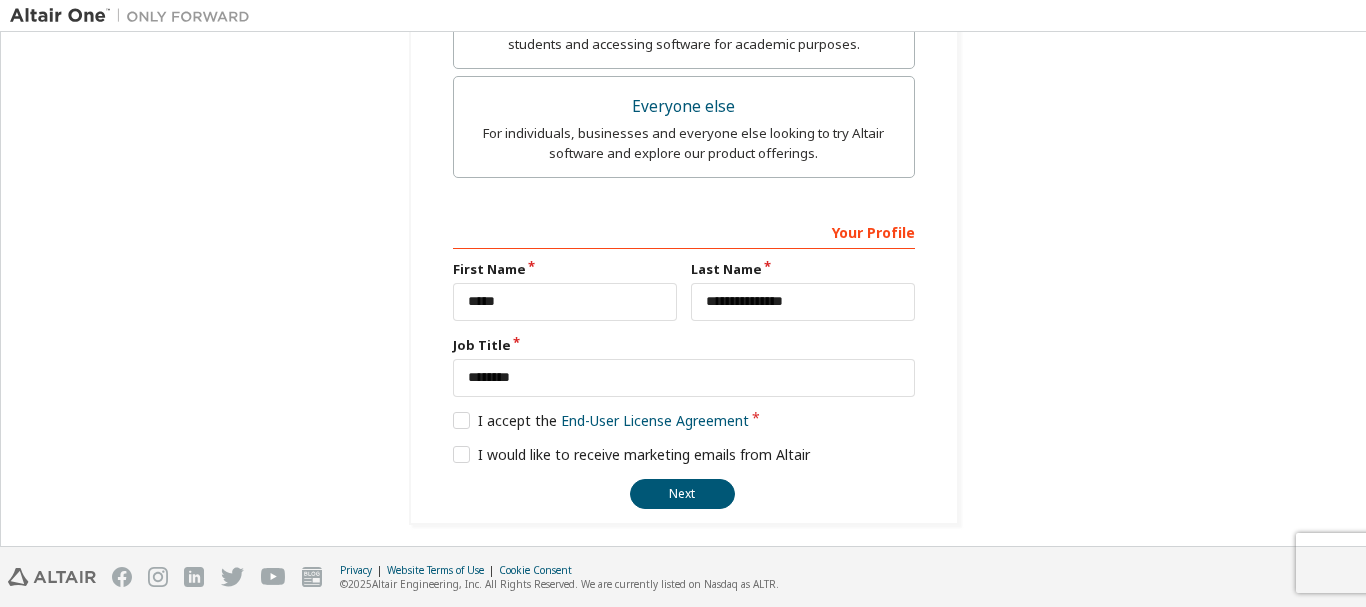 scroll, scrollTop: 720, scrollLeft: 0, axis: vertical 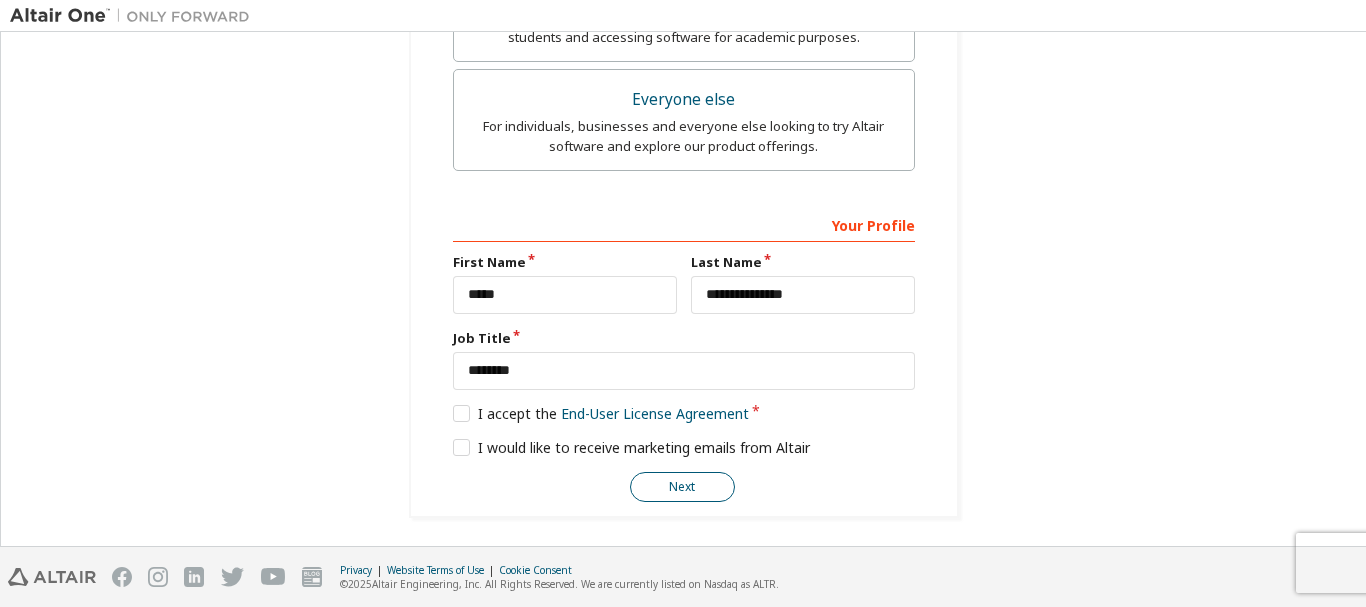 click on "Next" at bounding box center (682, 487) 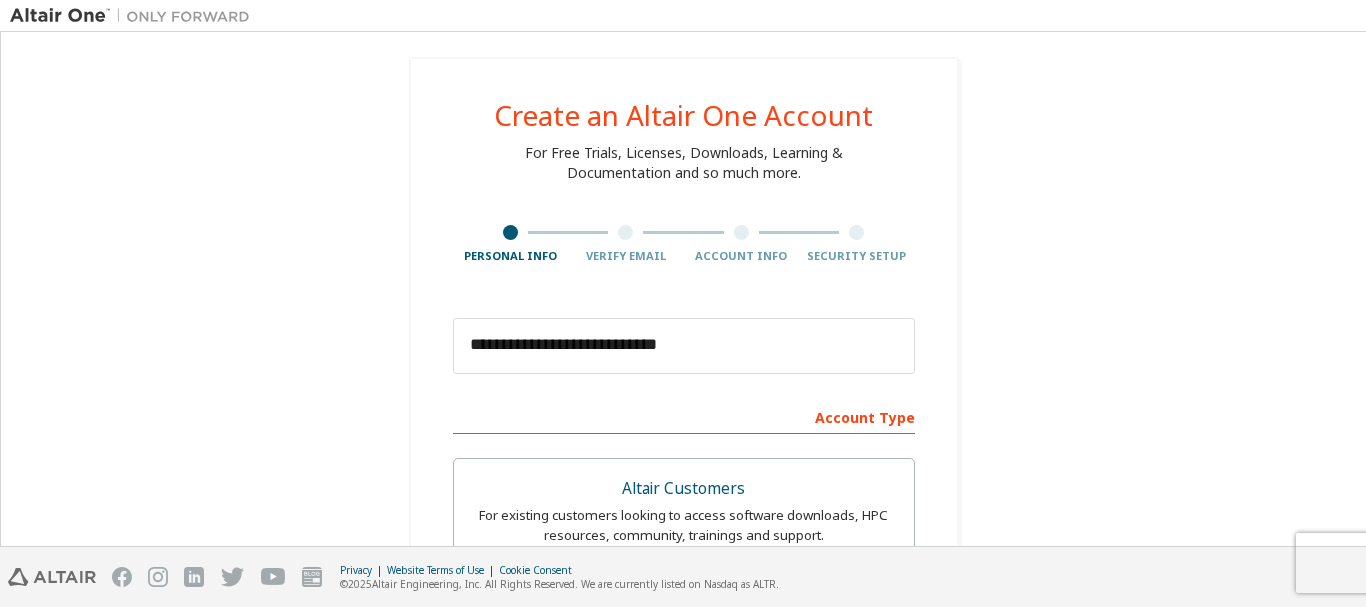 scroll, scrollTop: 0, scrollLeft: 0, axis: both 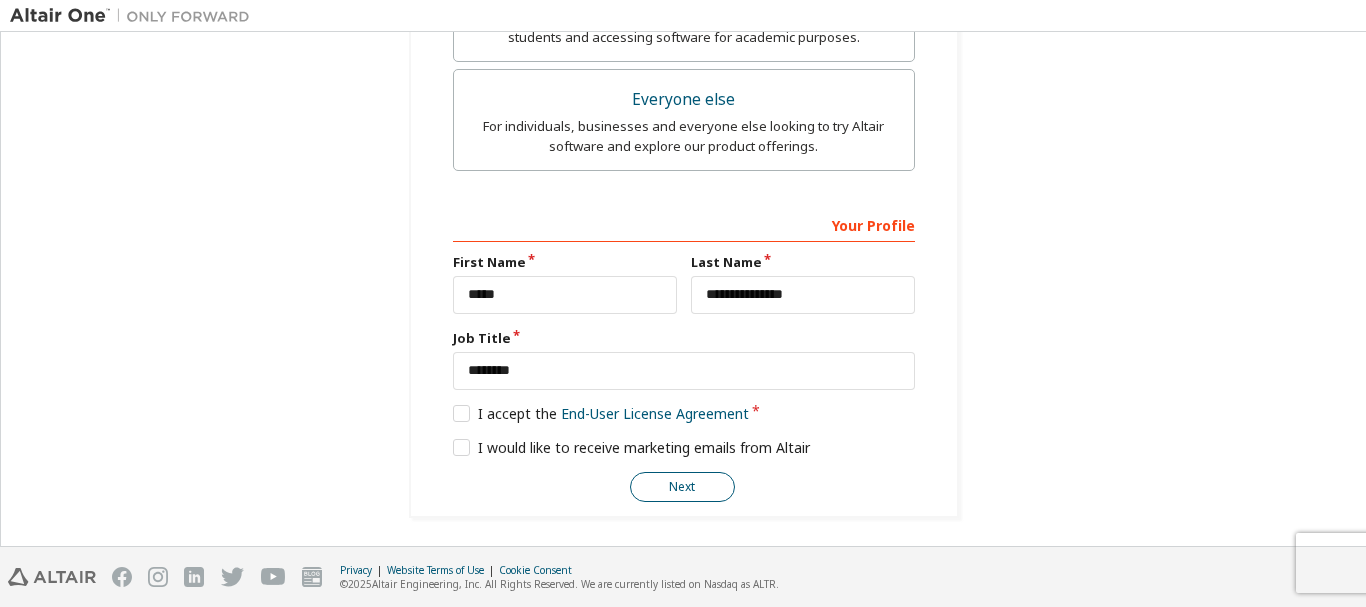 click on "Next" at bounding box center (682, 487) 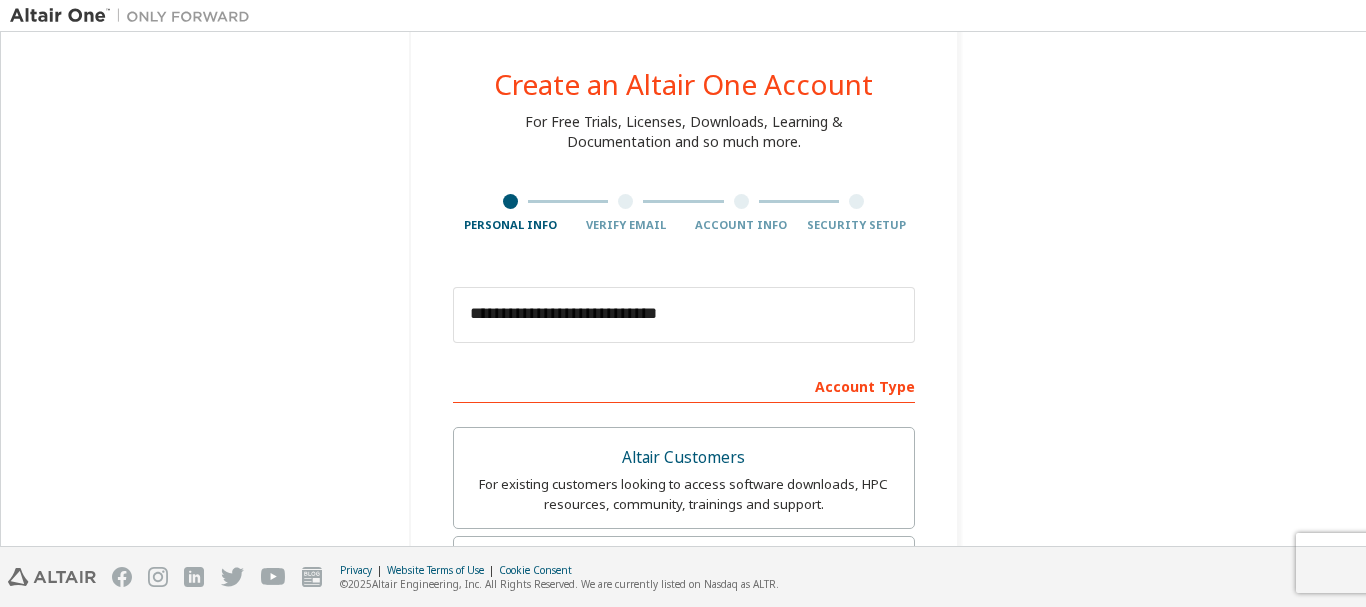 scroll, scrollTop: 720, scrollLeft: 0, axis: vertical 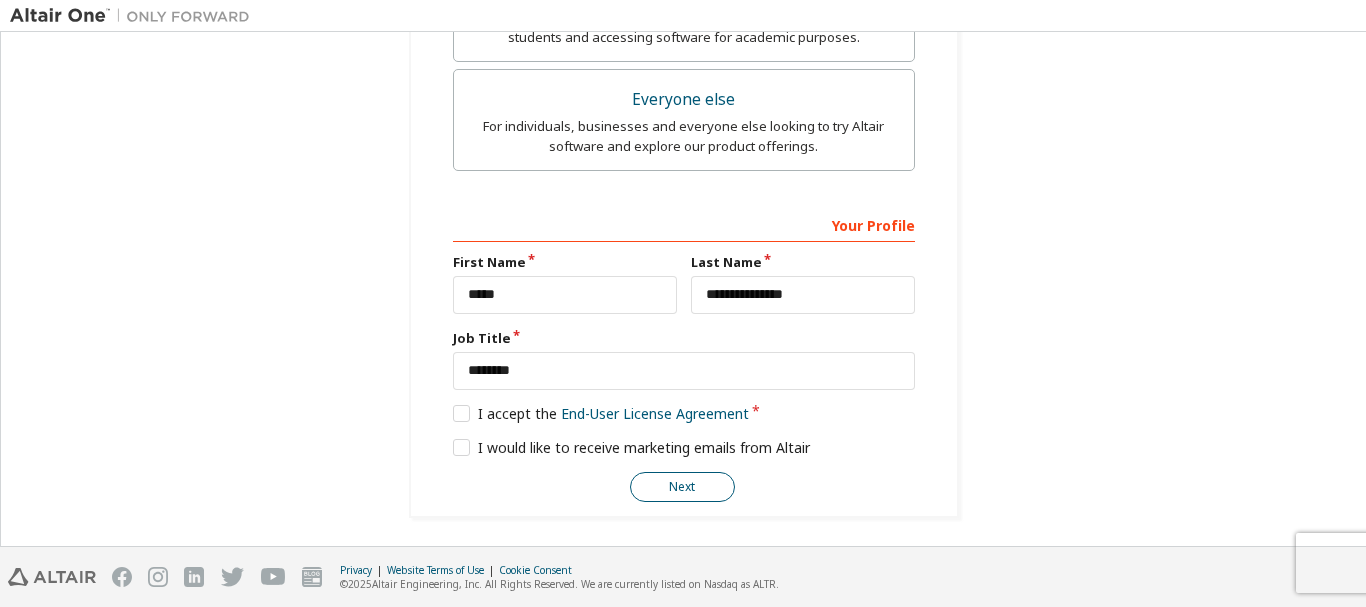 click on "Next" at bounding box center (682, 487) 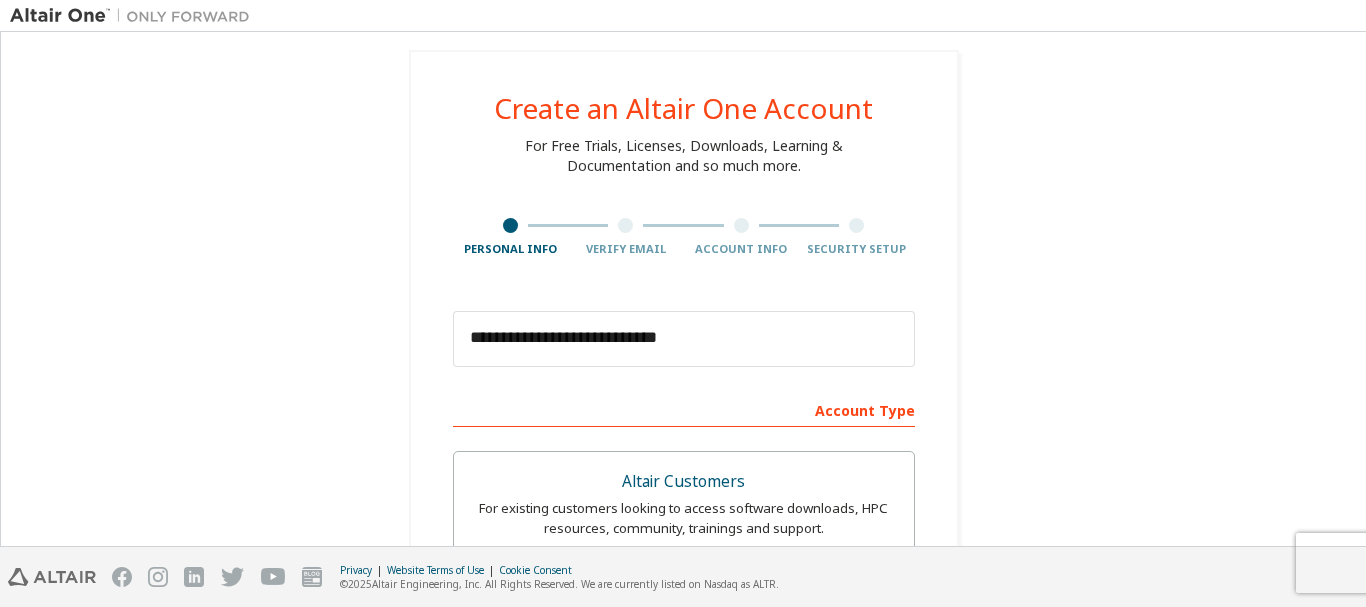 scroll, scrollTop: 0, scrollLeft: 0, axis: both 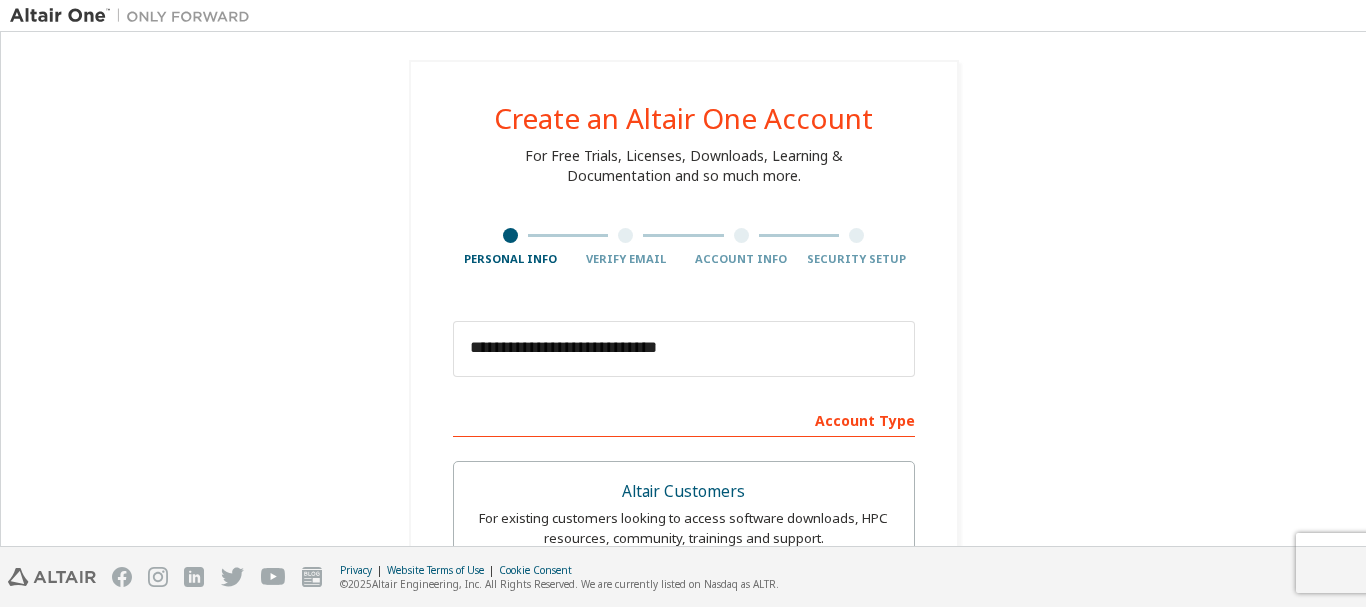 type 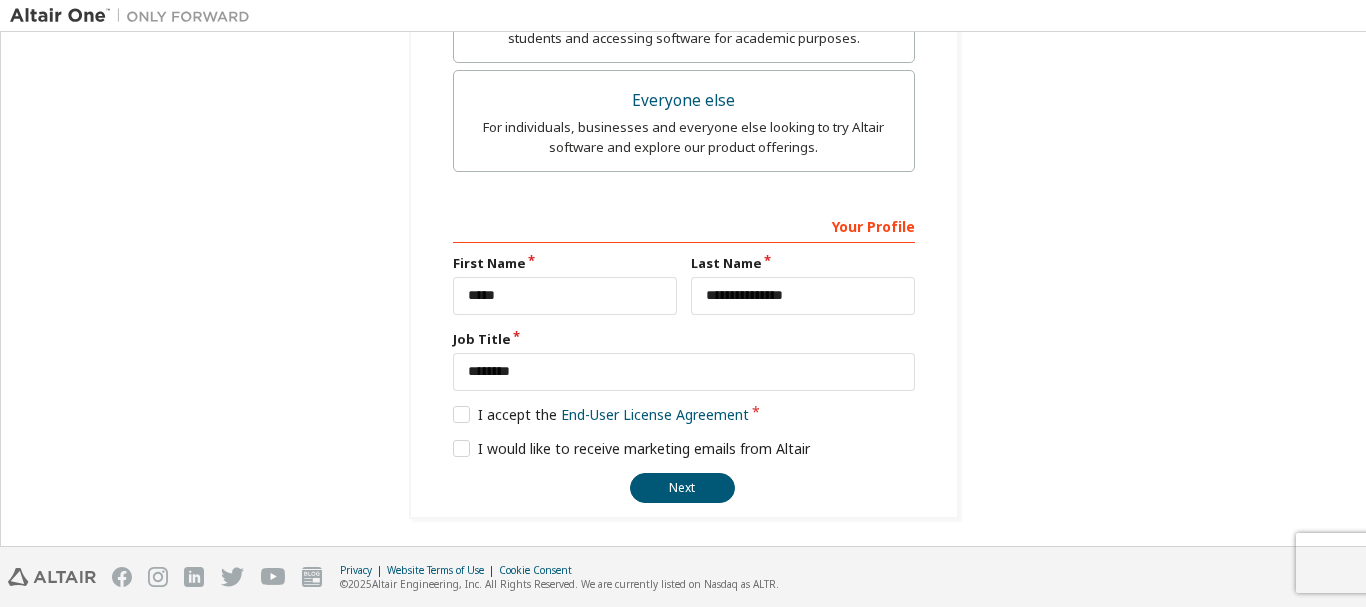 scroll, scrollTop: 720, scrollLeft: 0, axis: vertical 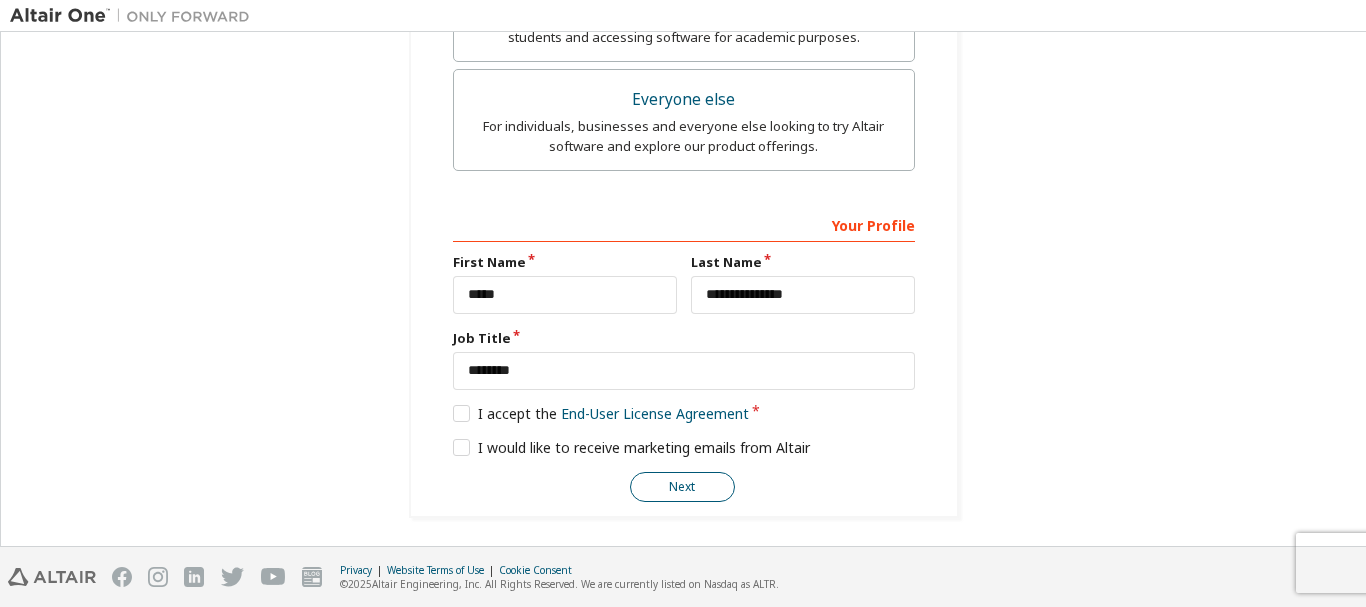 click on "Next" at bounding box center [682, 487] 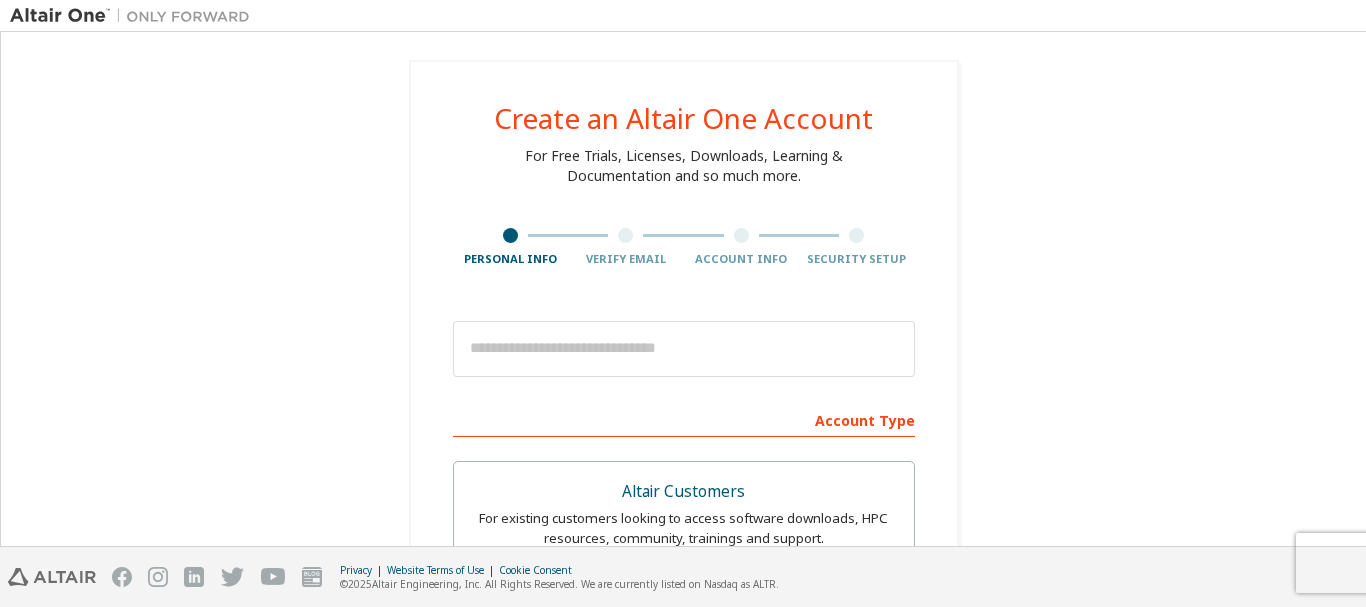 scroll, scrollTop: 0, scrollLeft: 0, axis: both 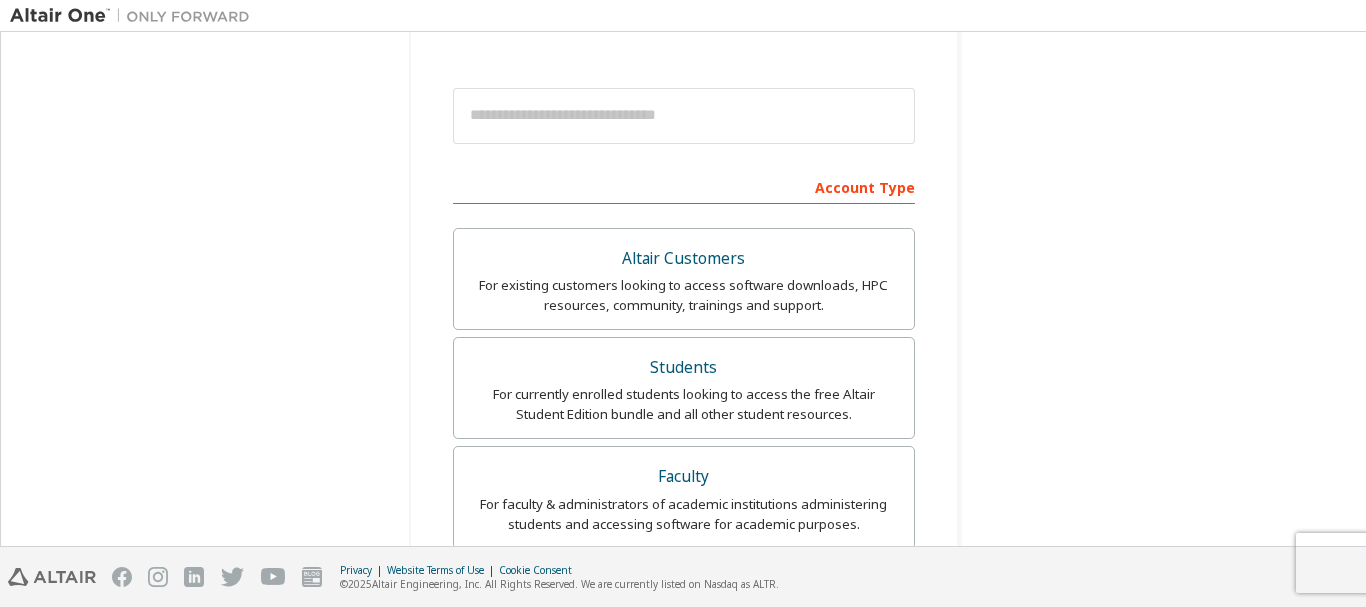 click on "Students" at bounding box center (684, 368) 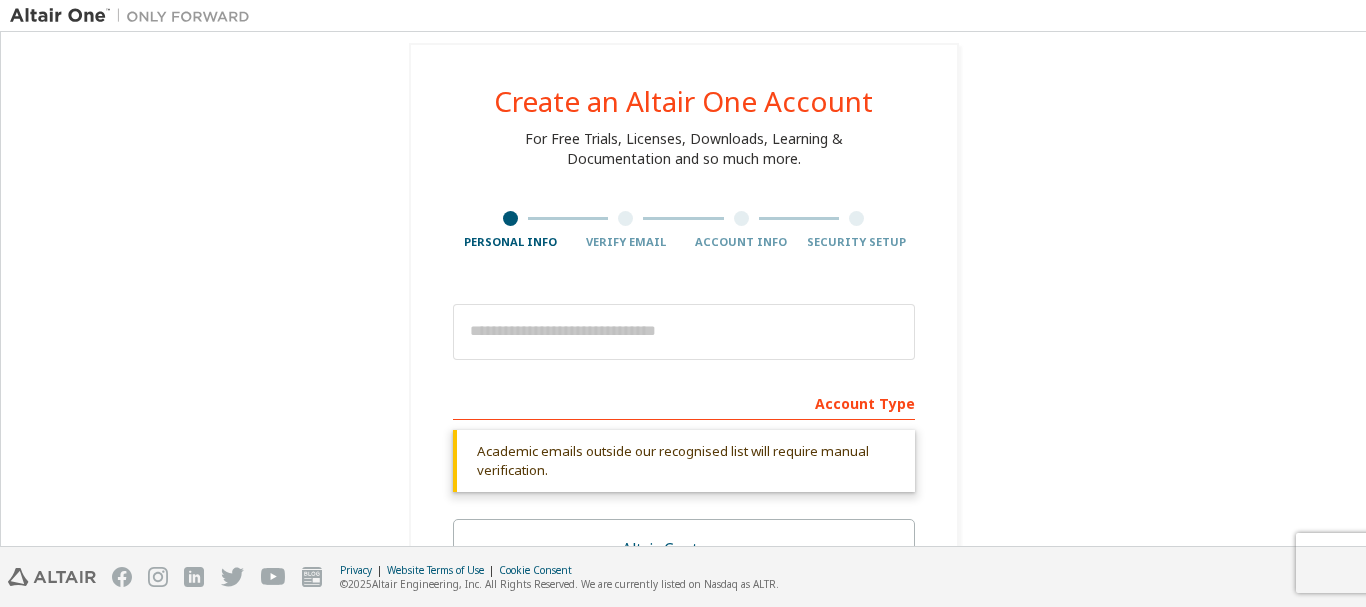 scroll, scrollTop: 70, scrollLeft: 0, axis: vertical 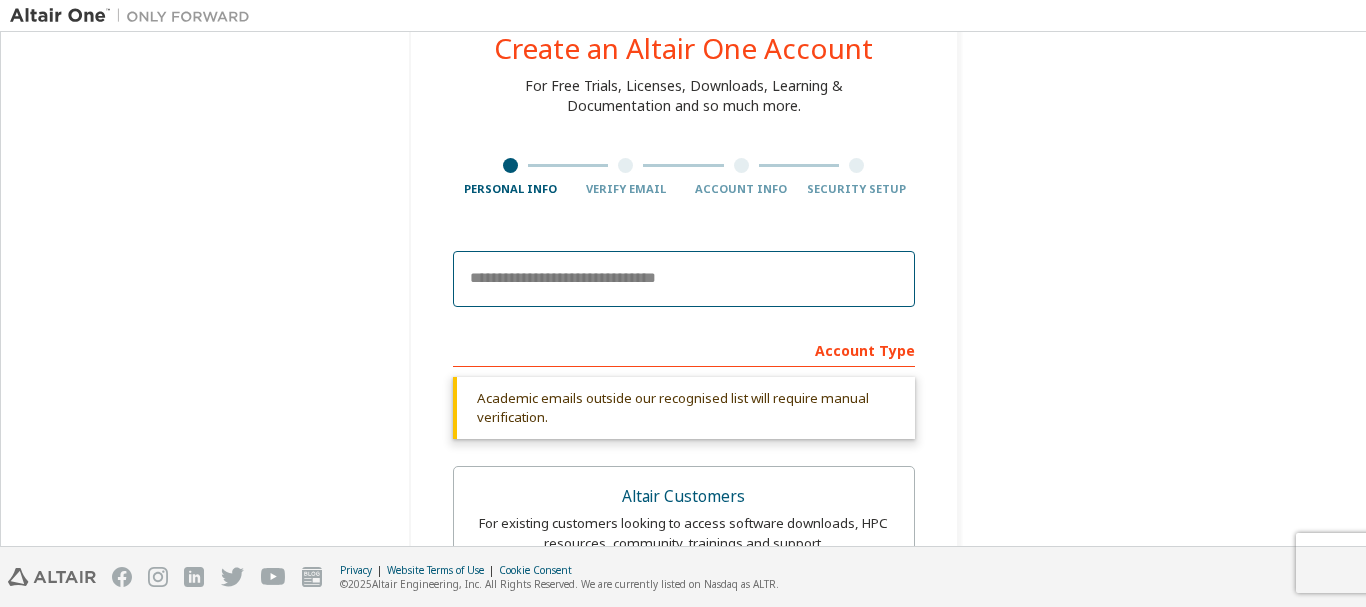 click at bounding box center [684, 279] 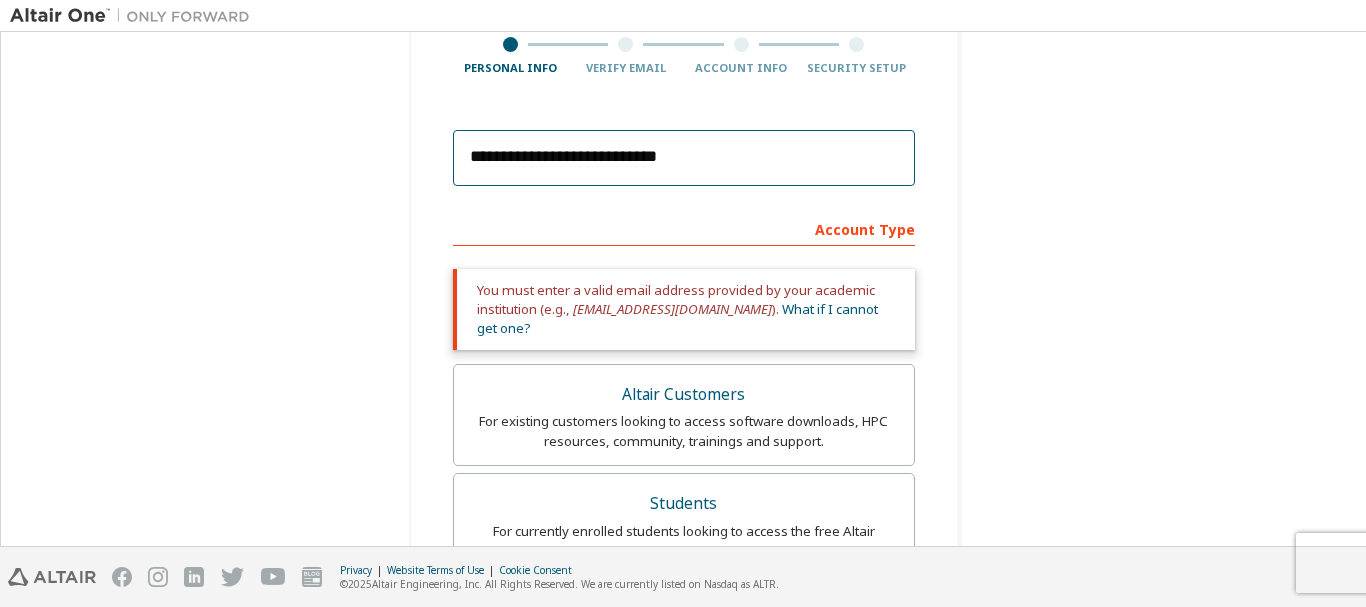 scroll, scrollTop: 196, scrollLeft: 0, axis: vertical 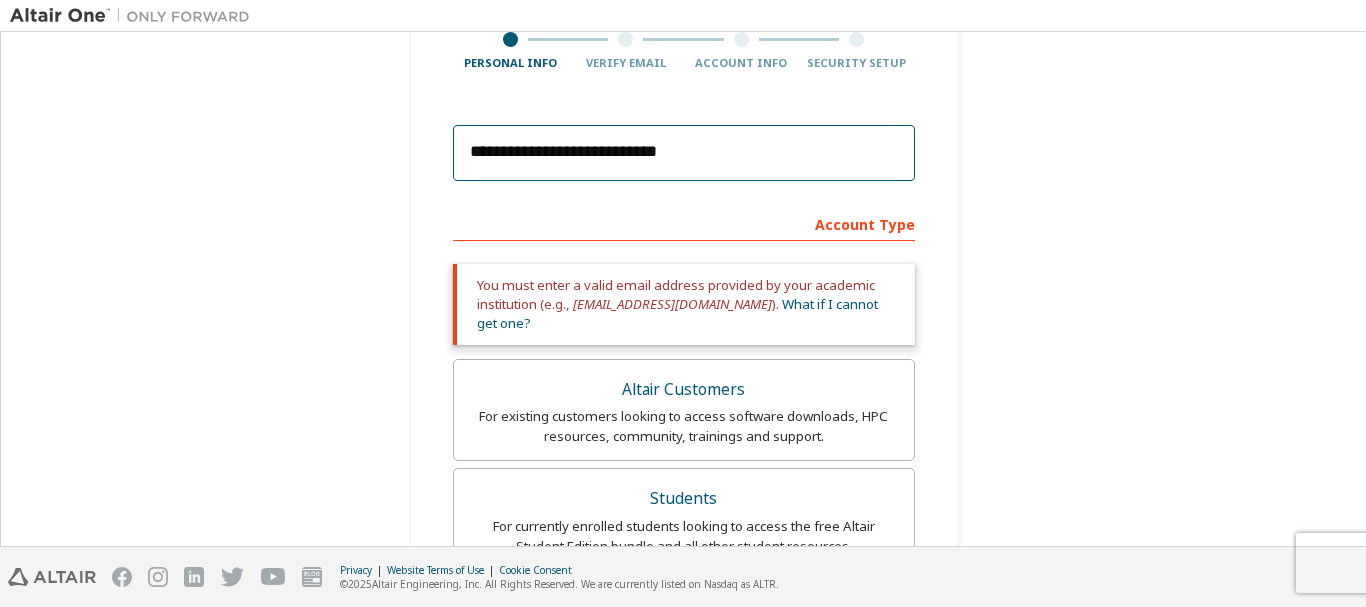 drag, startPoint x: 694, startPoint y: 156, endPoint x: 422, endPoint y: 164, distance: 272.1176 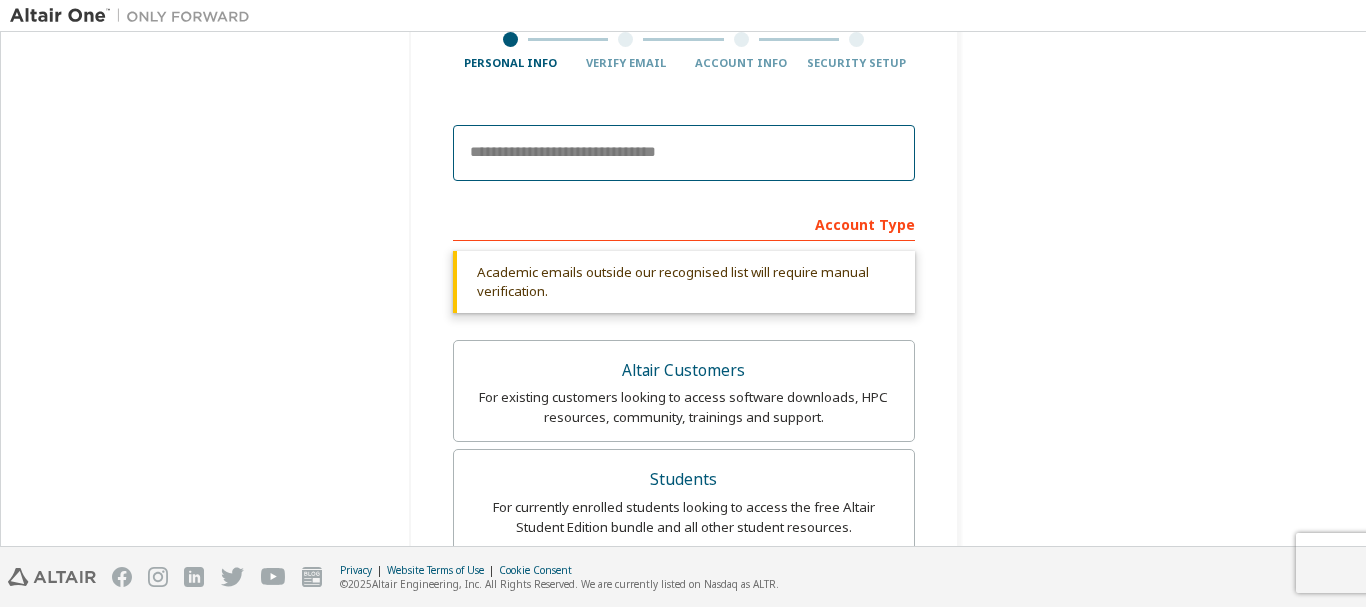click at bounding box center [684, 153] 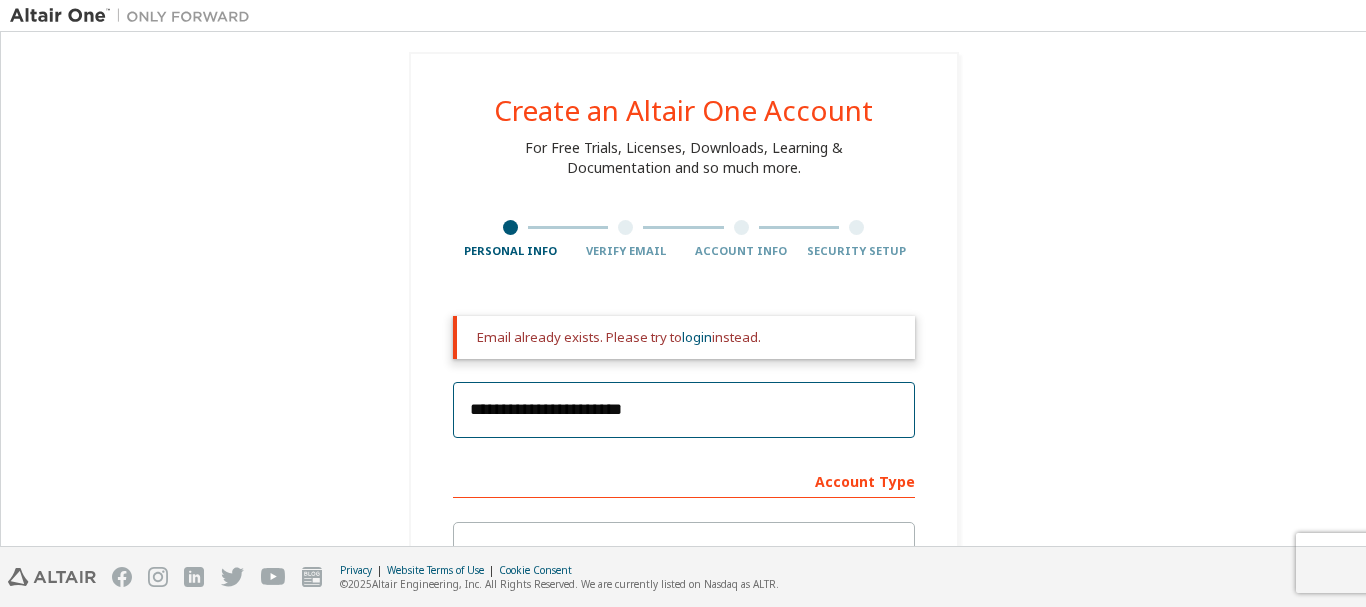 scroll, scrollTop: 0, scrollLeft: 0, axis: both 